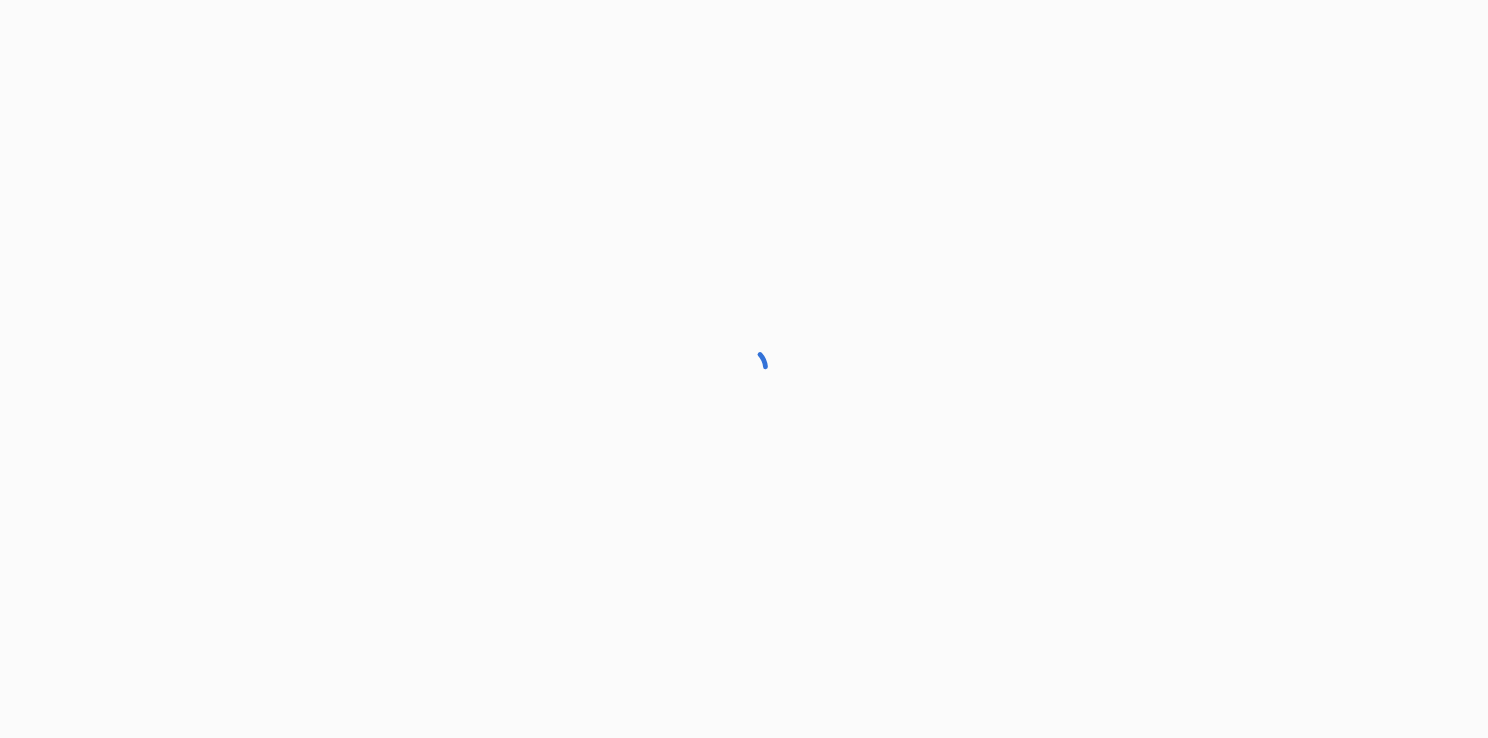 scroll, scrollTop: 0, scrollLeft: 0, axis: both 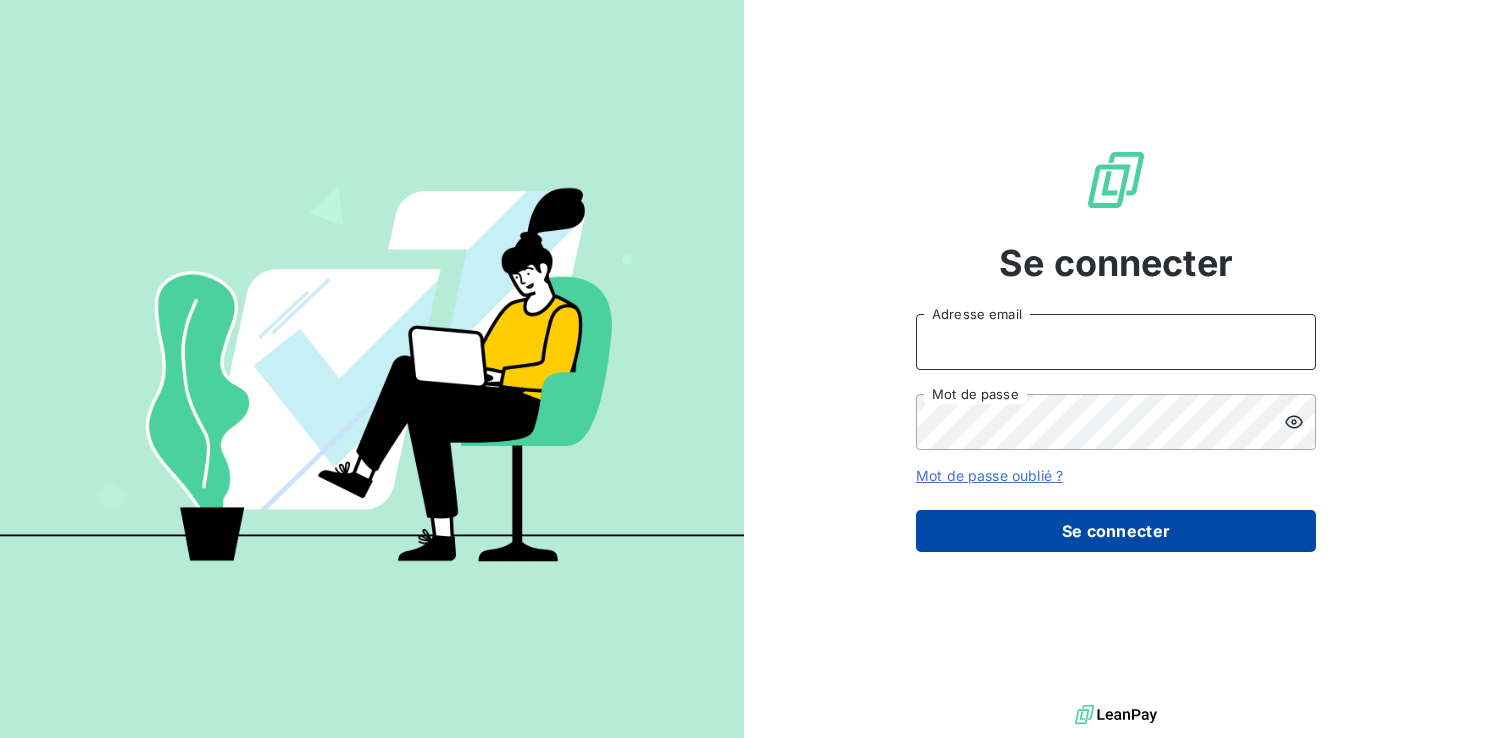type on "[NAME]@[DOMAIN].[TLD]" 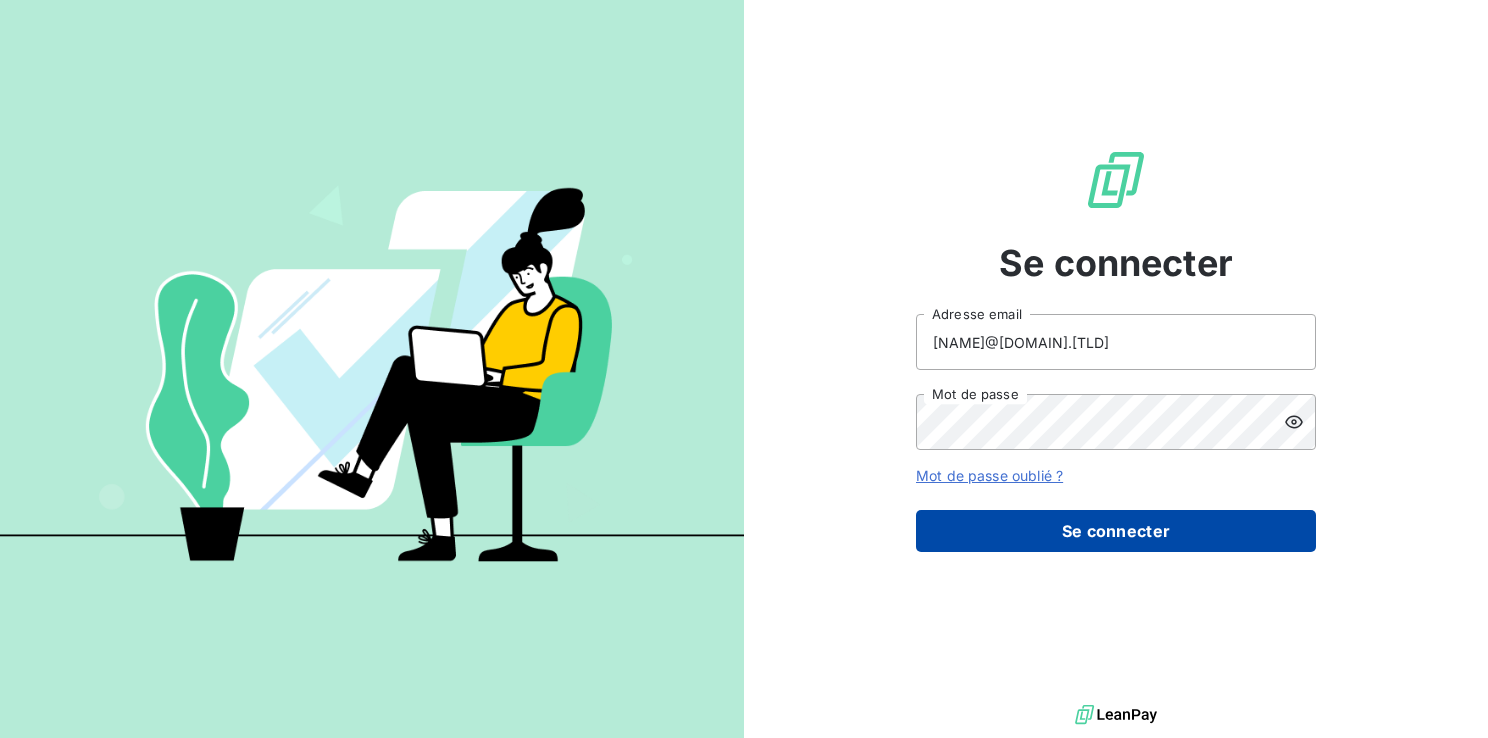 click on "Se connecter" at bounding box center (1116, 531) 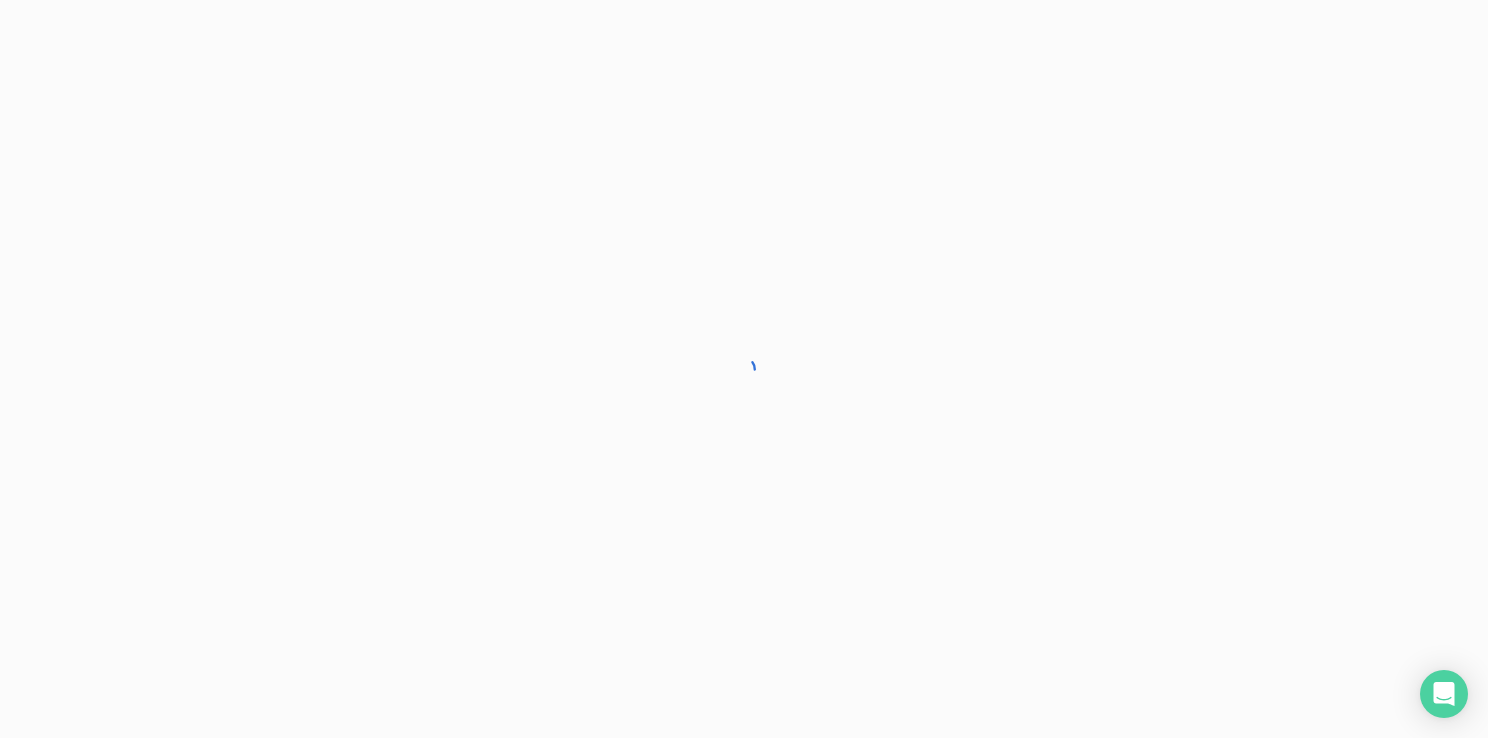 scroll, scrollTop: 0, scrollLeft: 0, axis: both 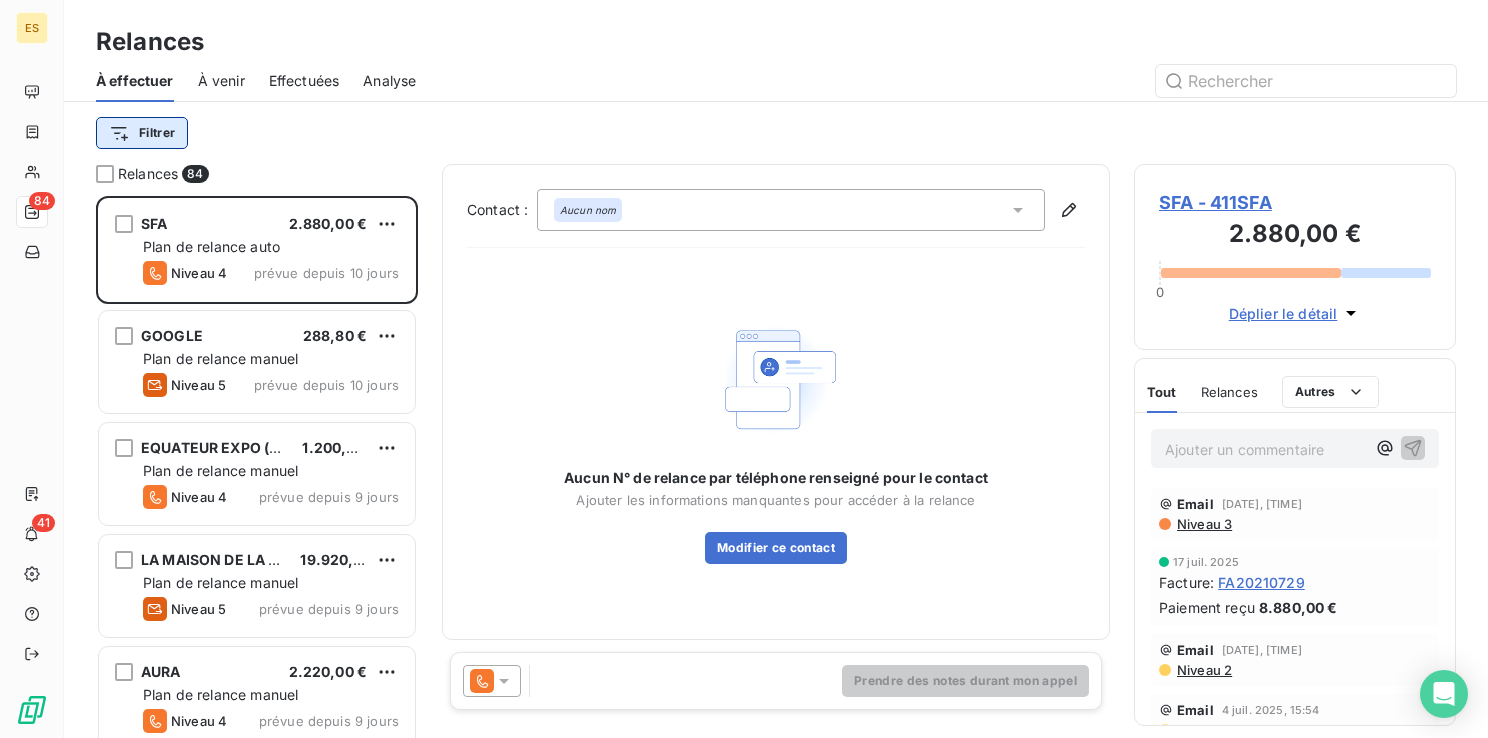 click on "ES 84 41 Relances À effectuer À venir Effectuées Analyse Filtrer Relances 84 SFA [PRICE] Plan de relance auto Niveau 4 prévue depuis 10 jours GOOGLE [PRICE] Plan de relance manuel Niveau 5 prévue depuis 10 jours EQUATEUR EXPO (SARL) [PRICE] Plan de relance manuel Niveau 4 prévue depuis 9 jours LA MAISON DE LA GRAINE [PRICE] Plan de relance manuel Niveau 5 prévue depuis 9 jours AURA [PRICE] Plan de relance manuel Niveau 4 prévue depuis 9 jours SENS TECHNOLOGIES [PRICE] Plan de relance auto Niveau 4 prévue depuis 8 jours EVOLU [PRICE] Plan de relance manuel Niveau 5 prévue depuis 8 jours BIOBANK [PRICE] Plan de relance manuel Niveau 5 prévue depuis 8 jours INTERPARKING [PRICE] Plan de relance manuel Niveau 4 prévue depuis 8 jours BUDDL [PRICE] Plan de relance manuel Niveau 4 prévue depuis 8 jours Psycho Active Développement [PRICE] Plan de relance auto Niveau 4 prévue depuis 8 jours Biocyte [PRICE] Niveau 4 0" at bounding box center (744, 369) 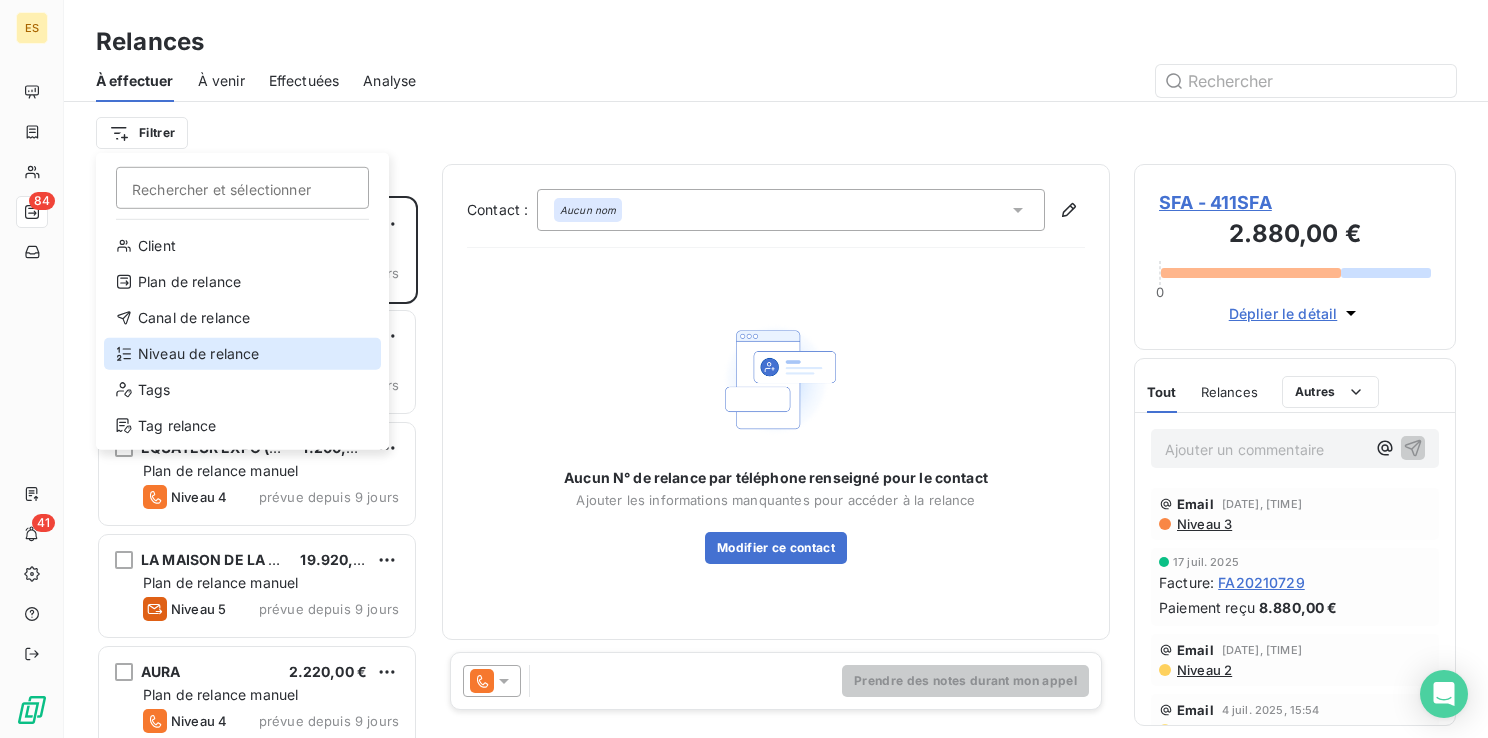click on "Niveau de relance" at bounding box center [242, 354] 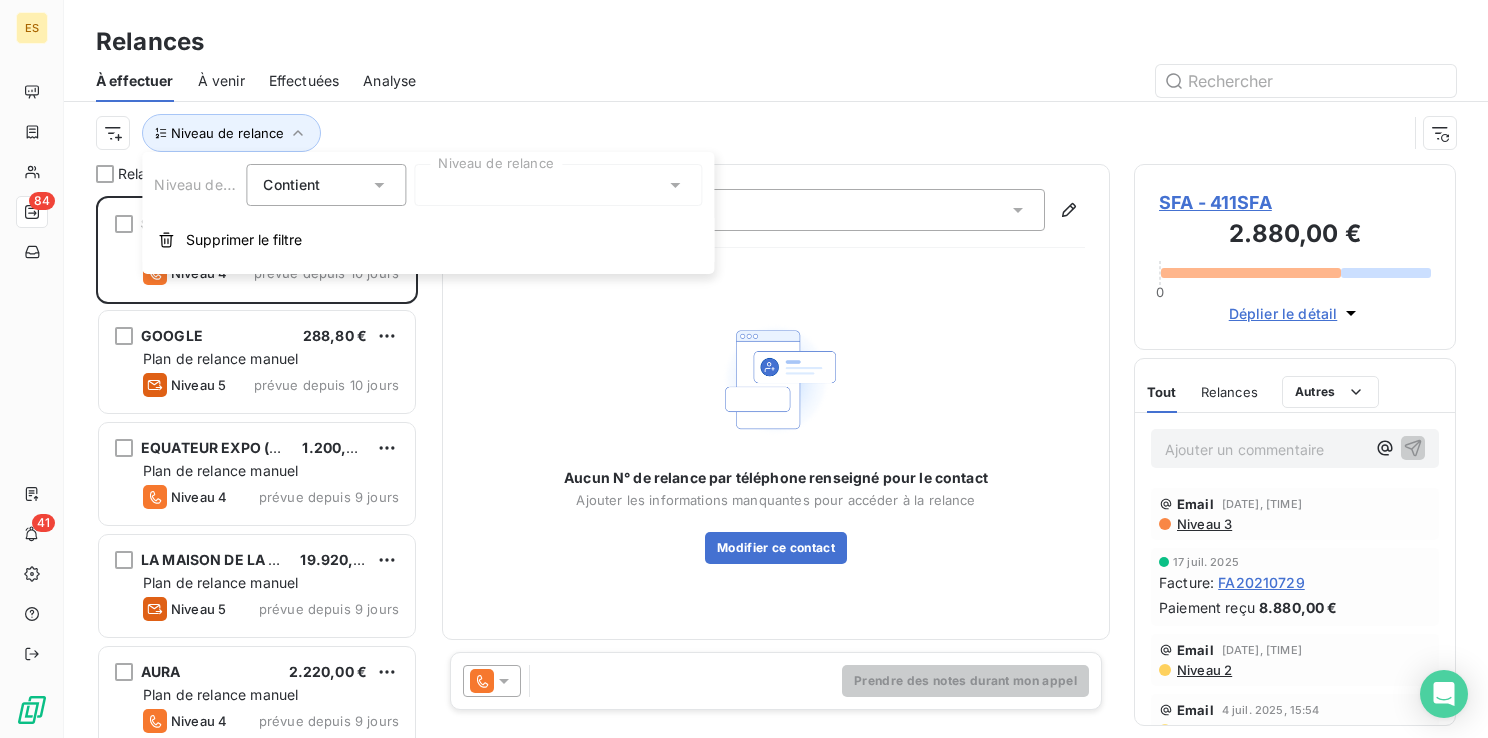 click at bounding box center [558, 185] 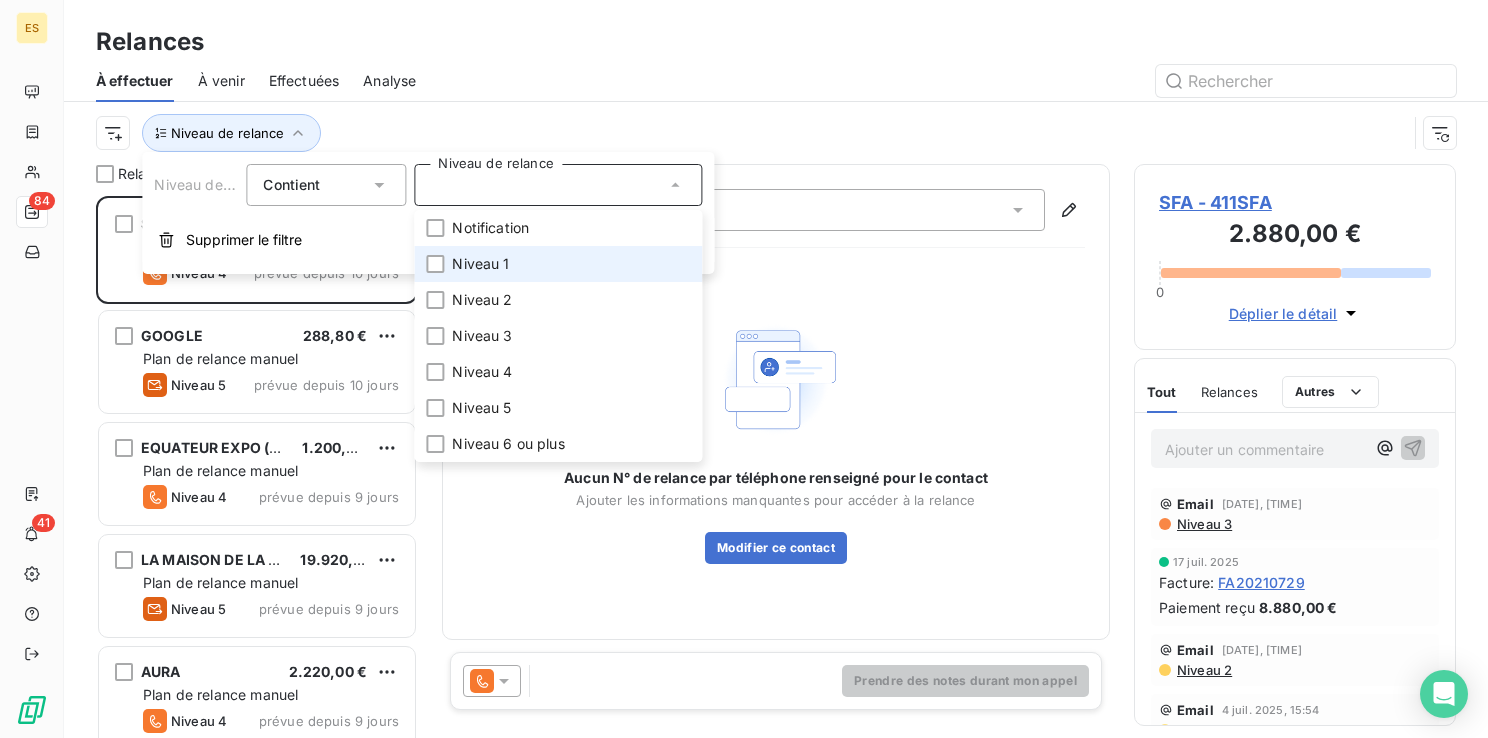 click on "Niveau 1" at bounding box center [480, 264] 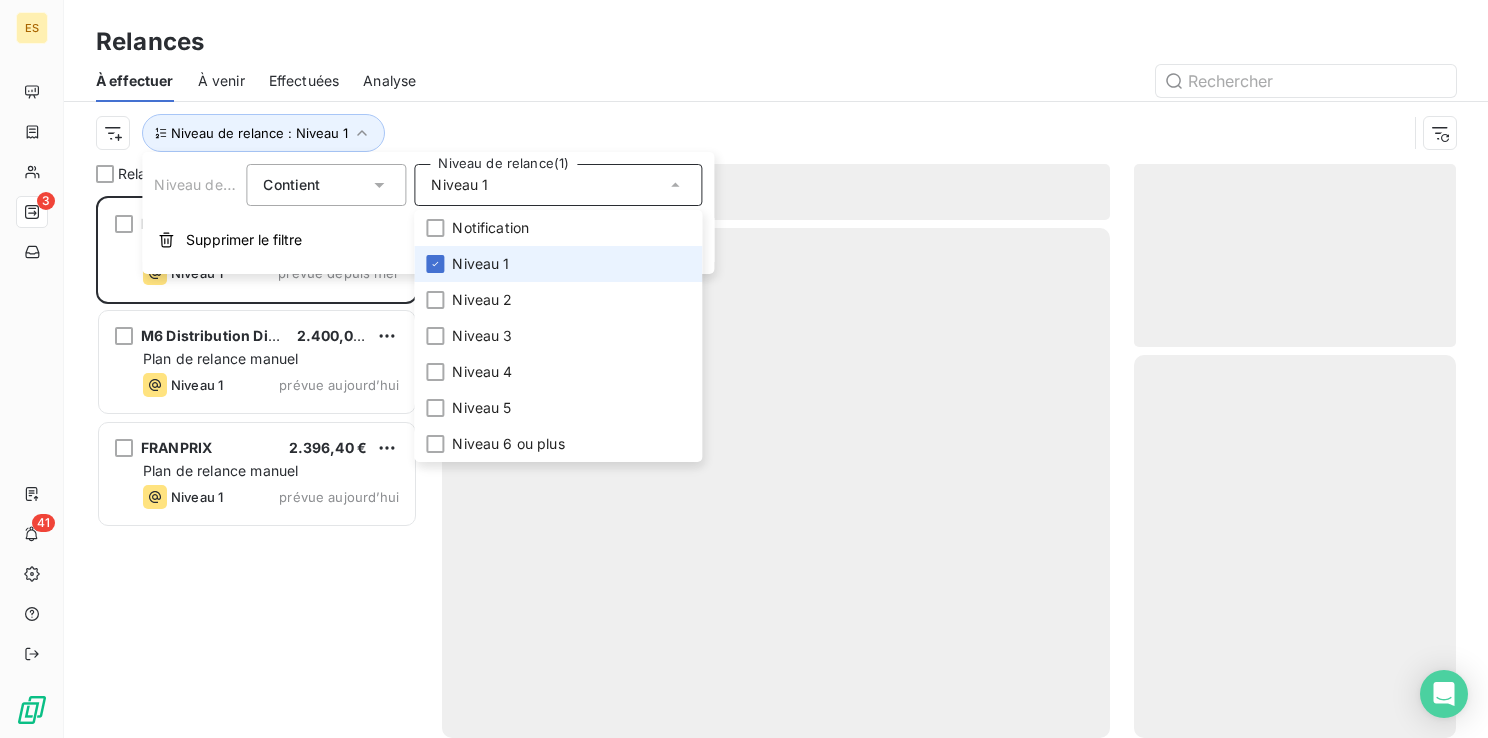 scroll, scrollTop: 16, scrollLeft: 16, axis: both 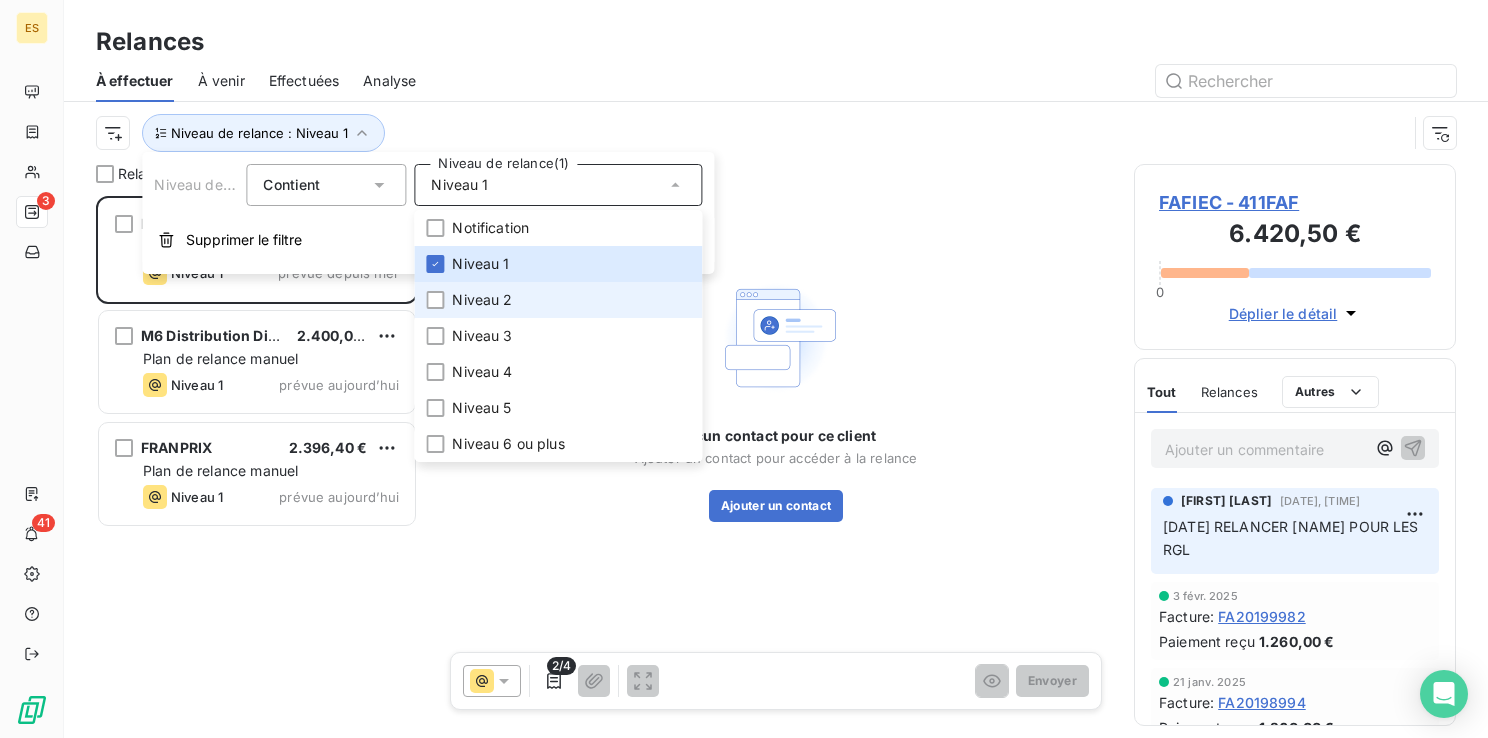 click on "Niveau 2" at bounding box center (558, 300) 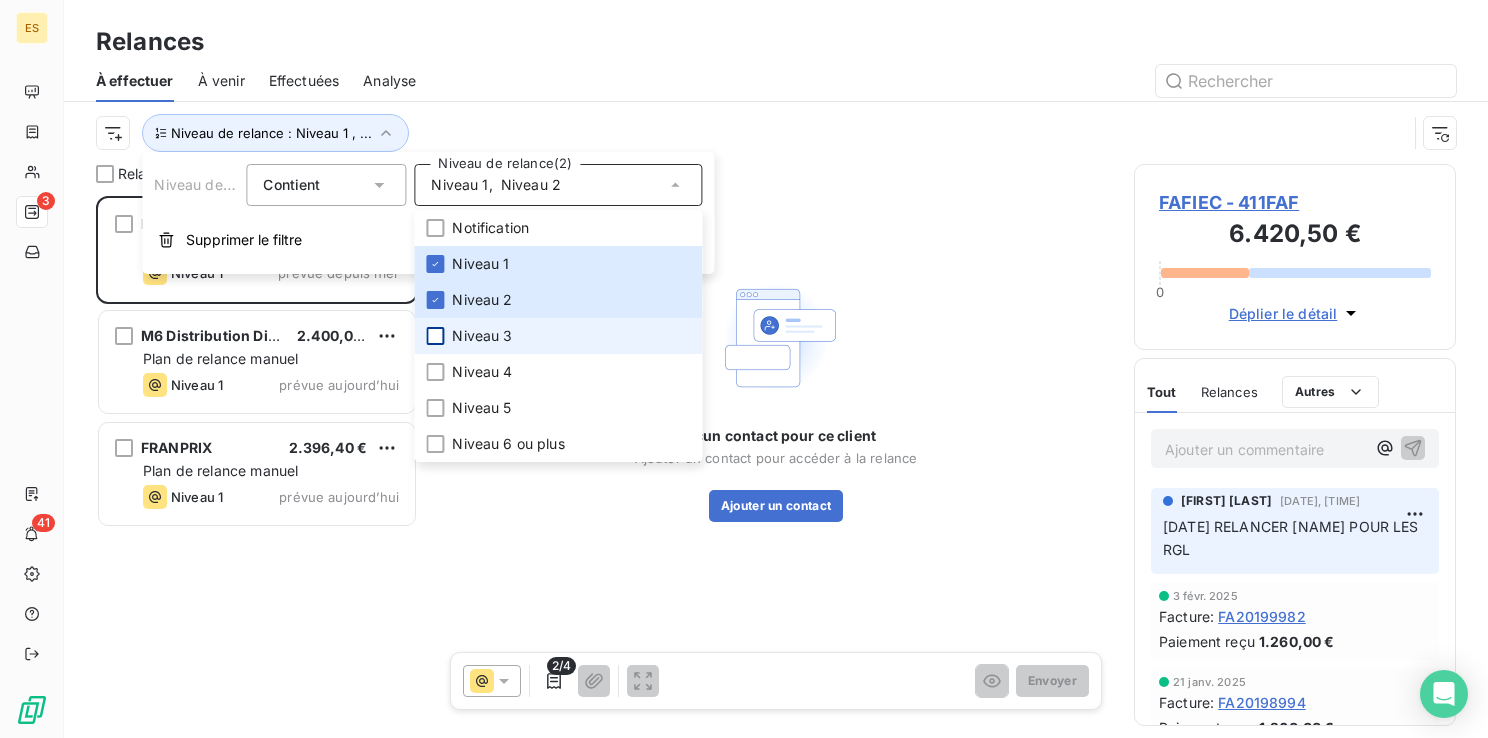 scroll, scrollTop: 16, scrollLeft: 16, axis: both 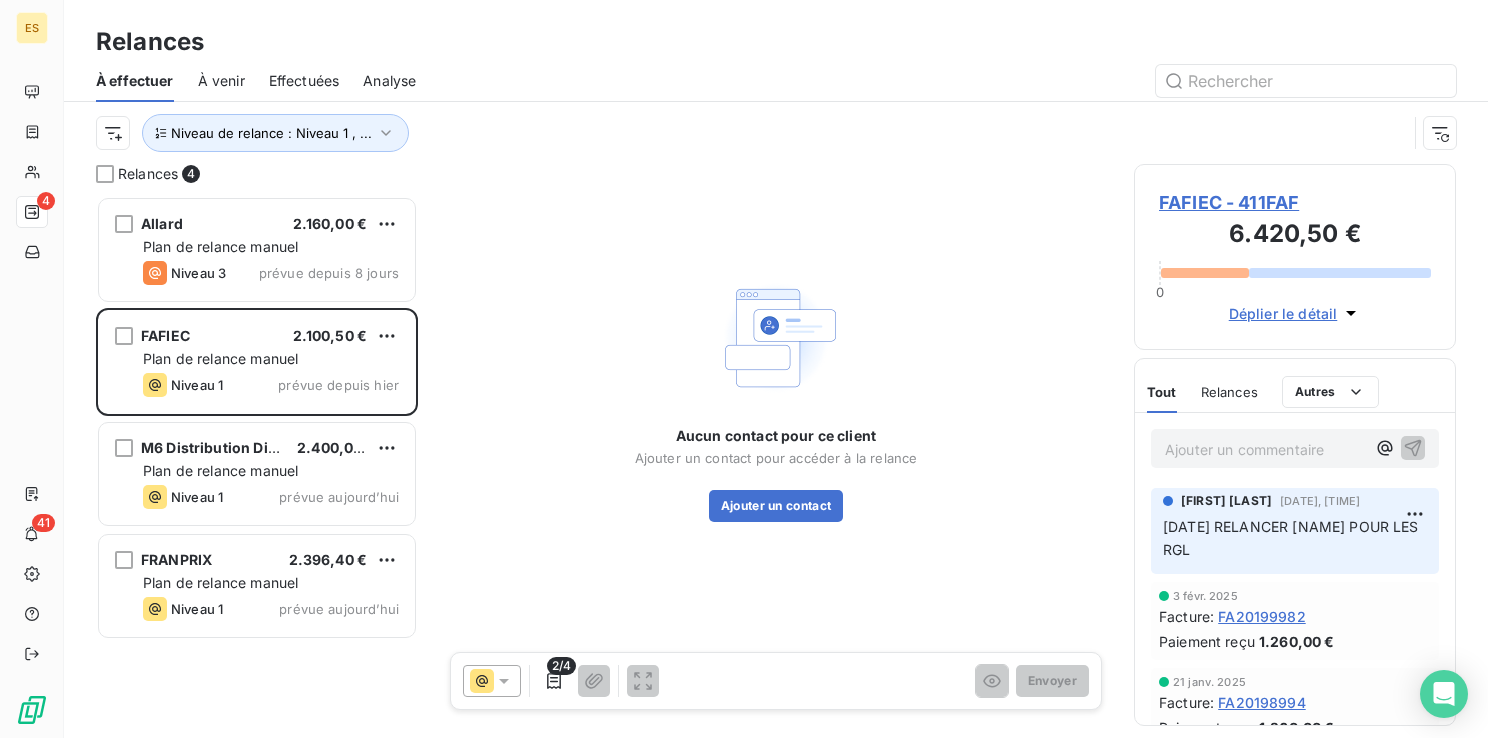 click at bounding box center (948, 81) 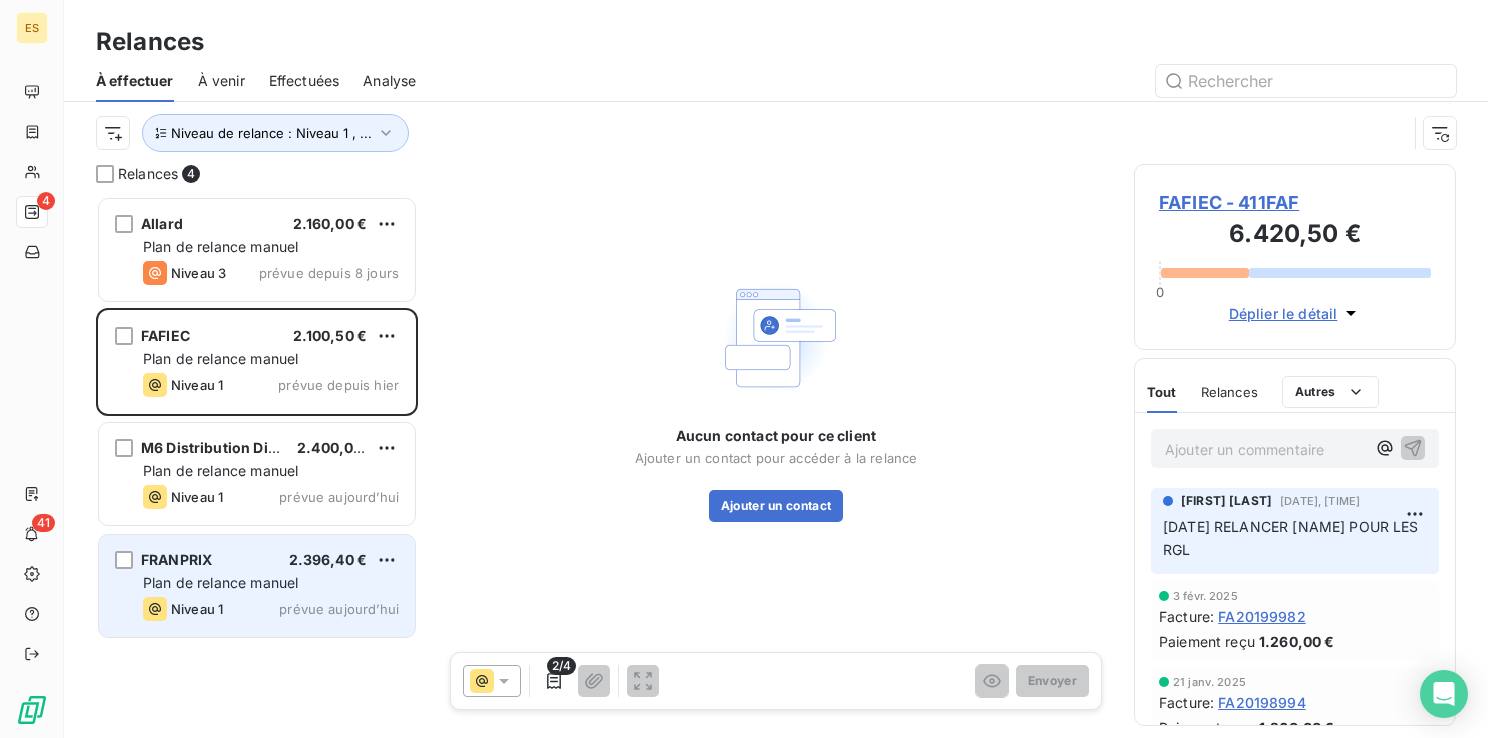 click on "2.396,40 €" at bounding box center (328, 559) 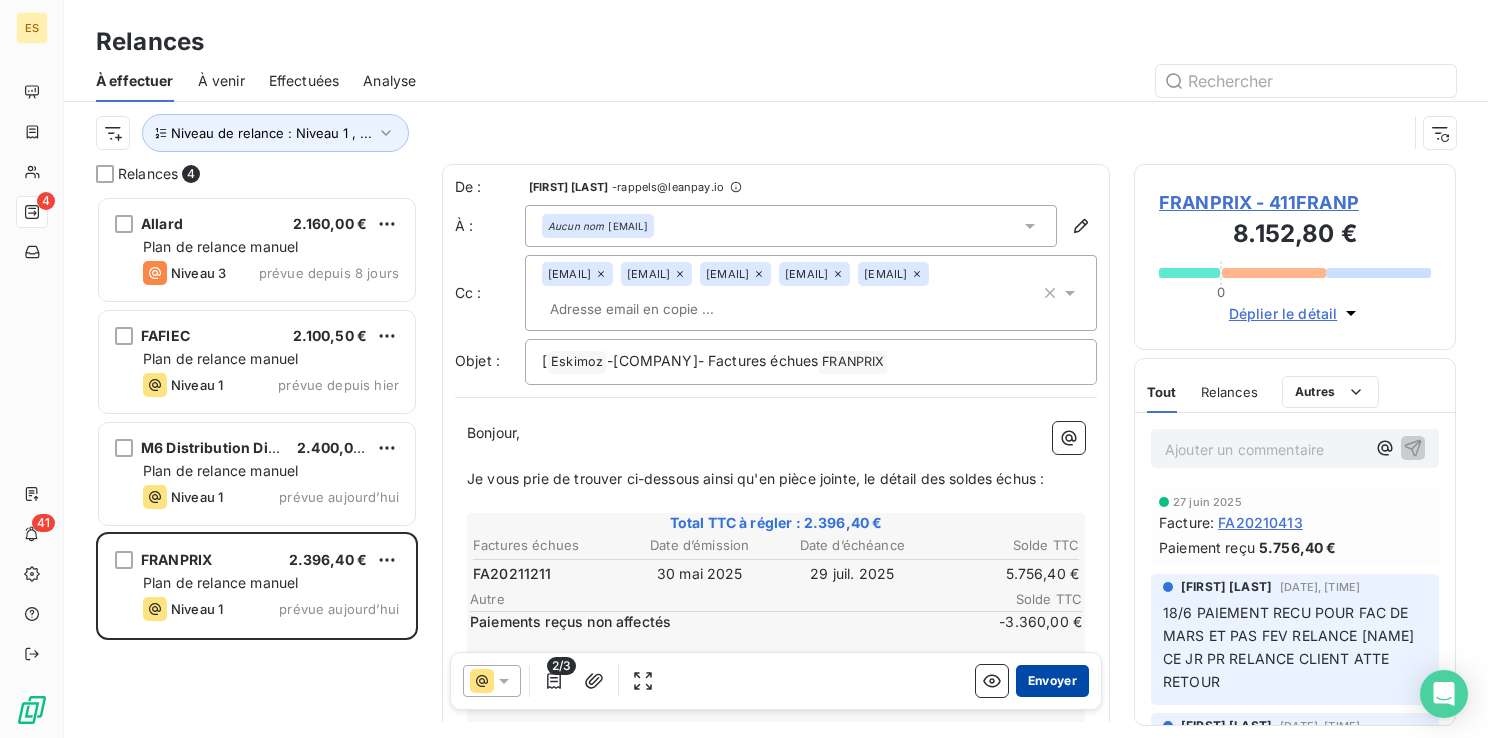 click on "Envoyer" at bounding box center [1052, 681] 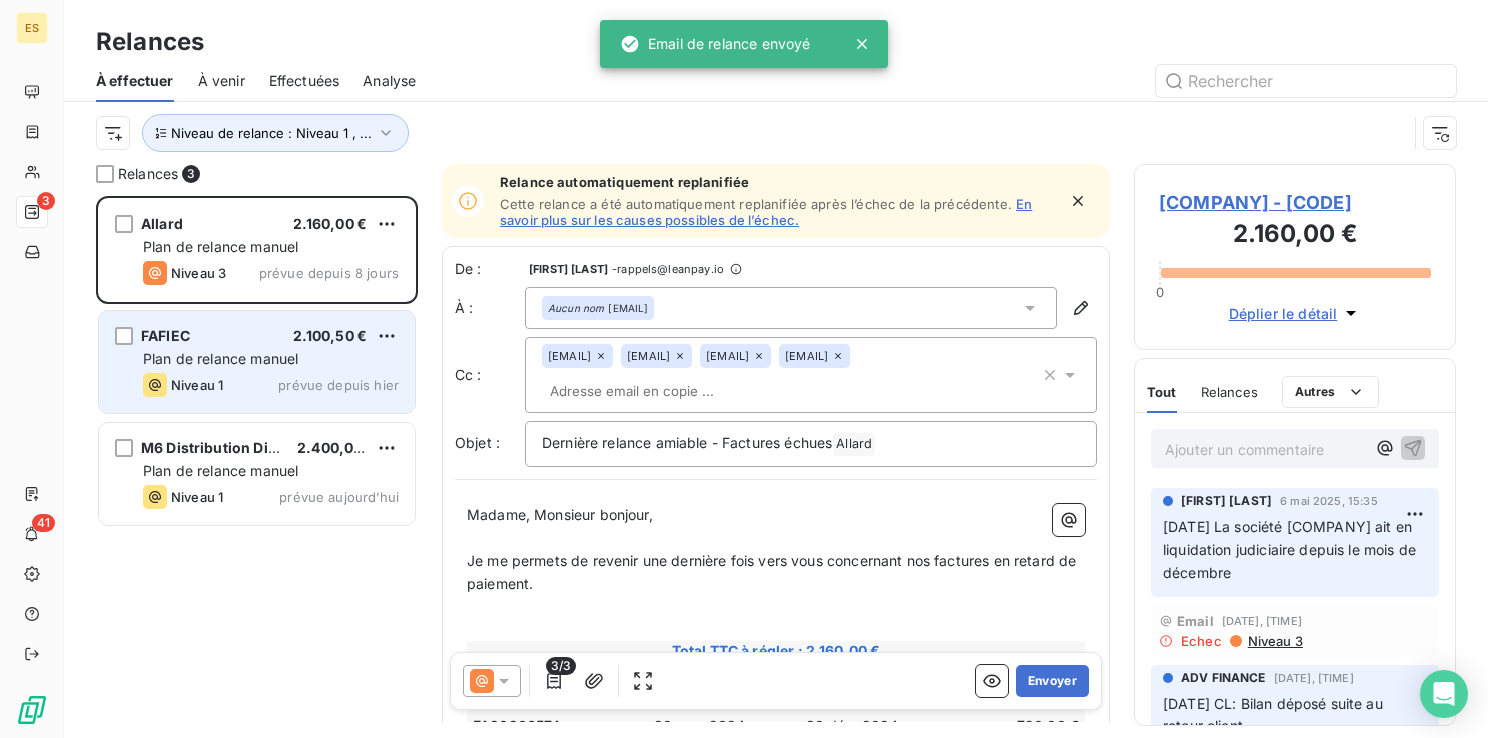 click on "Niveau 1 prévue depuis hier" at bounding box center [271, 385] 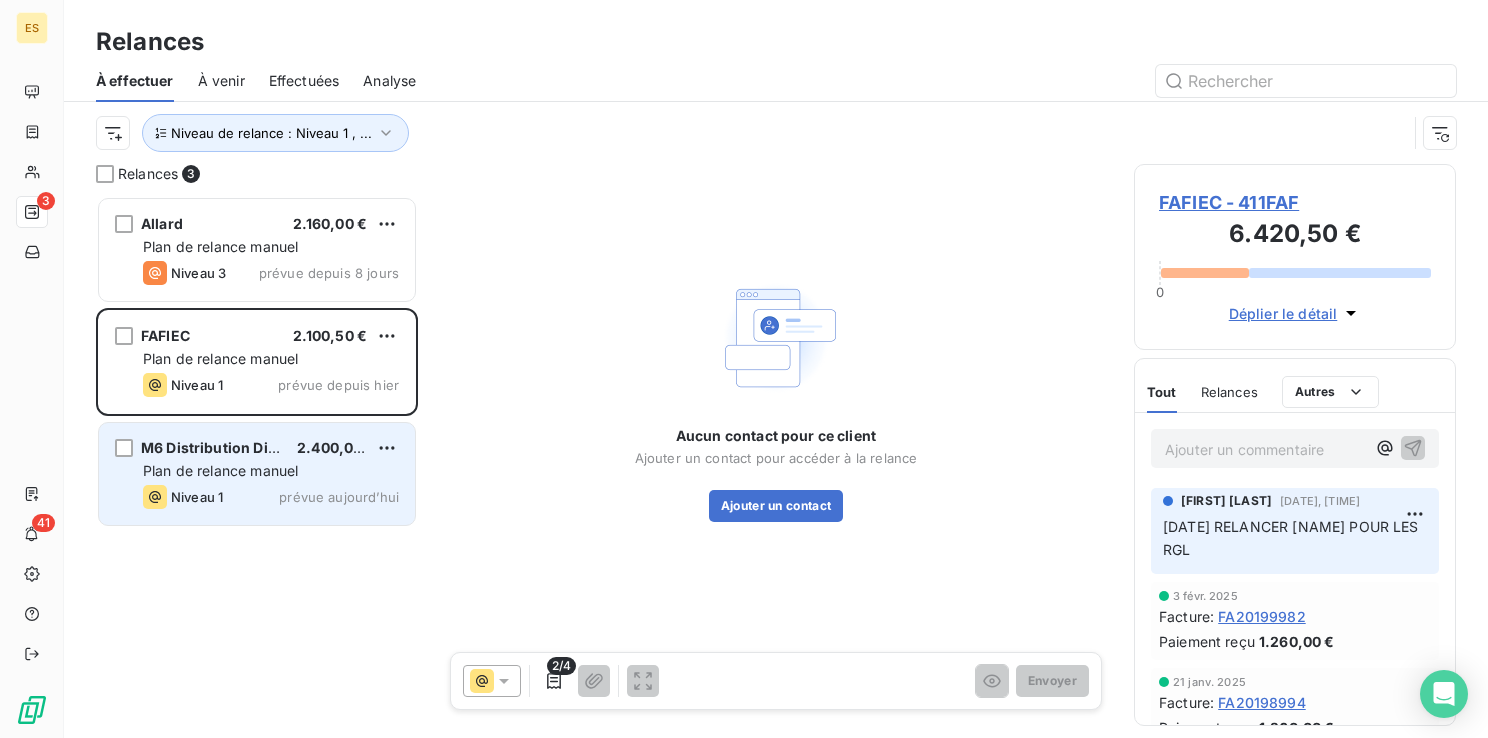 click on "Plan de relance manuel" at bounding box center (220, 470) 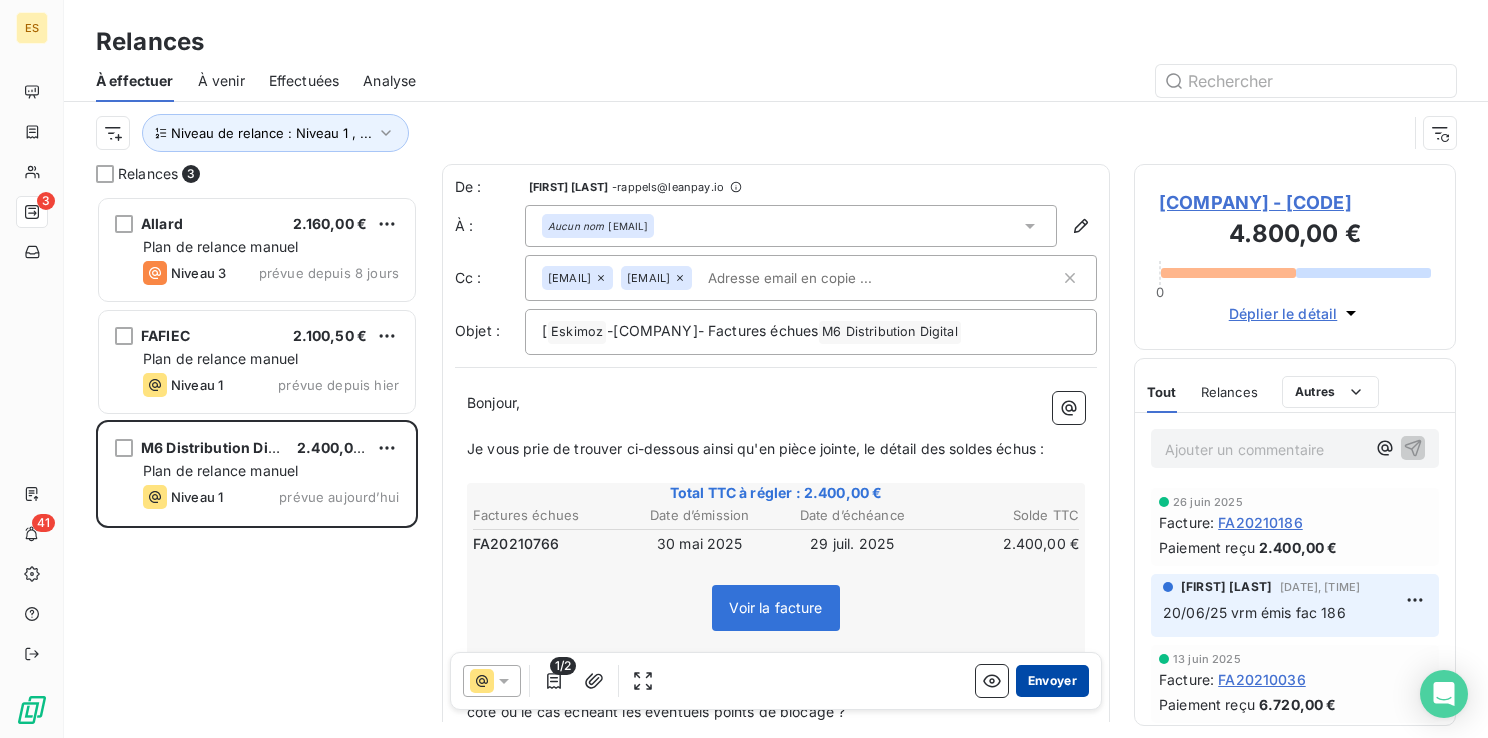 click on "Envoyer" at bounding box center (1052, 681) 